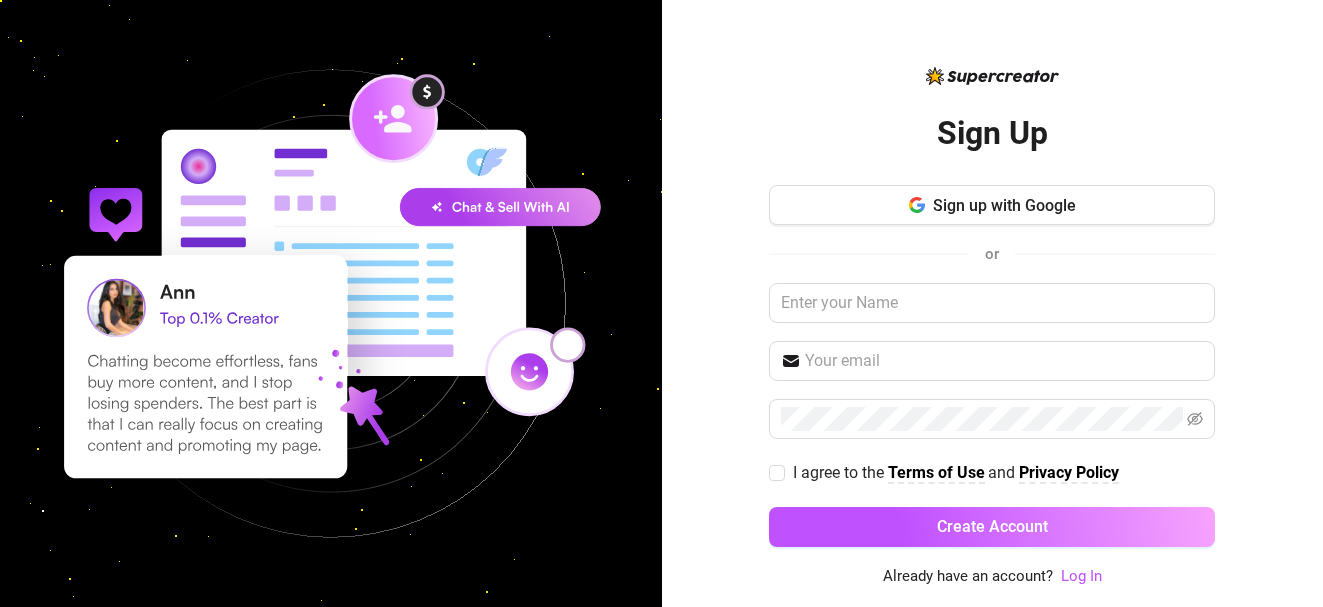 scroll, scrollTop: 0, scrollLeft: 0, axis: both 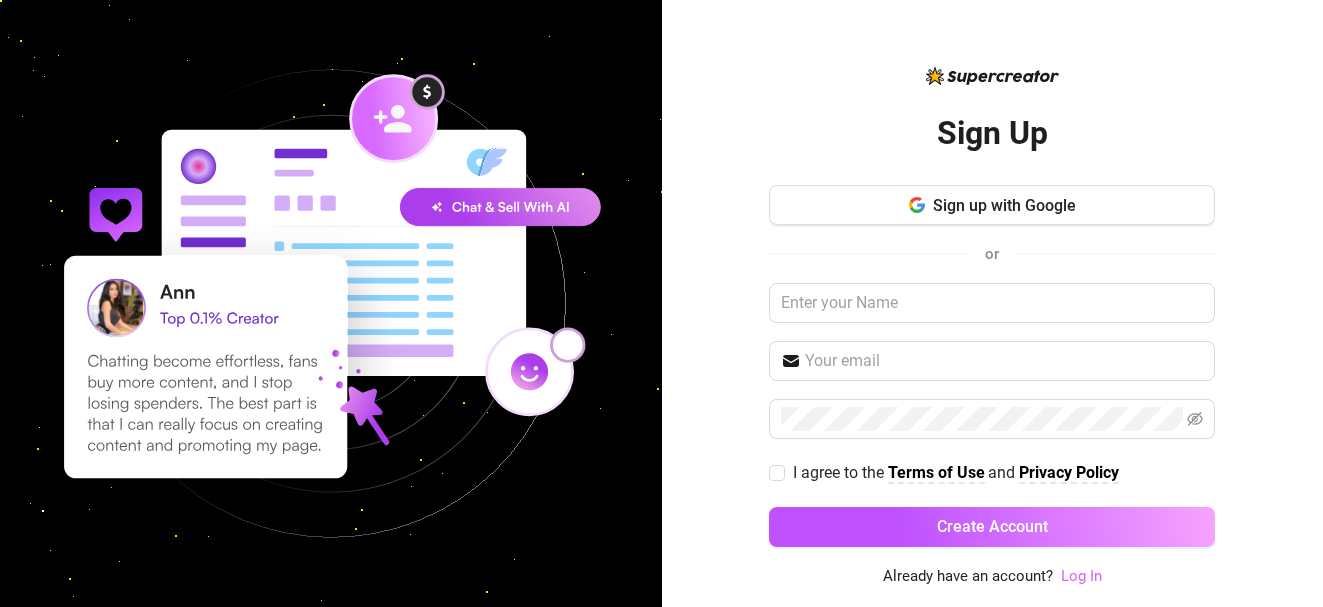 click on "Log In" at bounding box center (1081, 576) 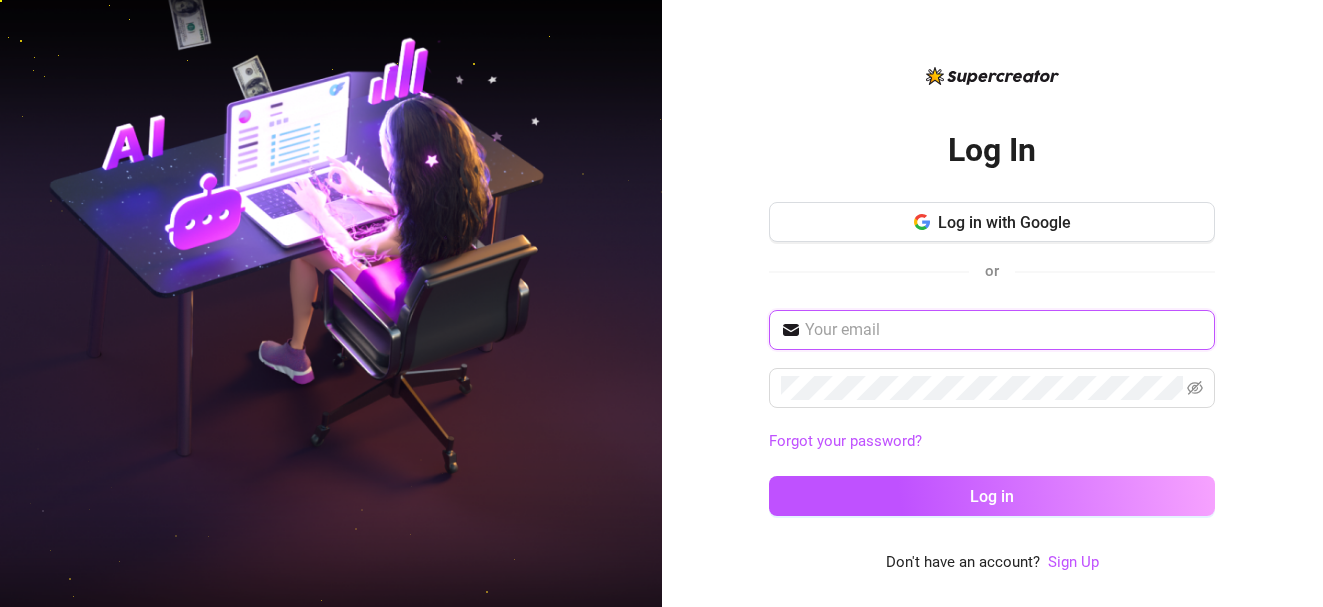 click at bounding box center (1004, 330) 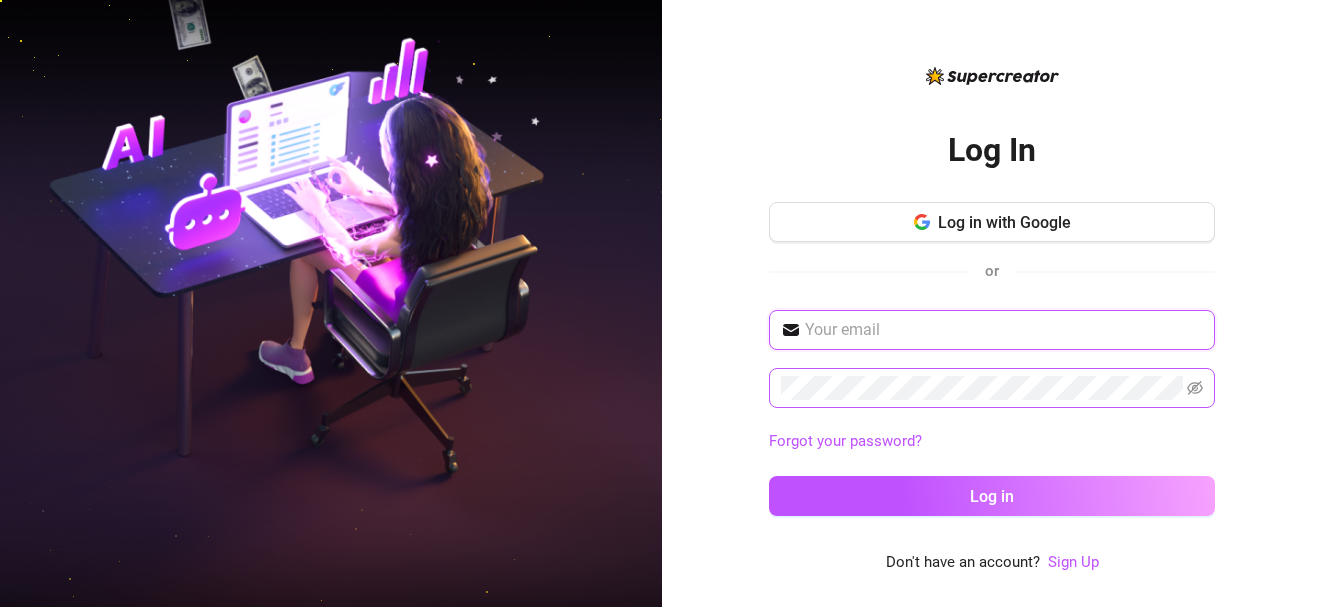 drag, startPoint x: 937, startPoint y: 320, endPoint x: 950, endPoint y: 373, distance: 54.571056 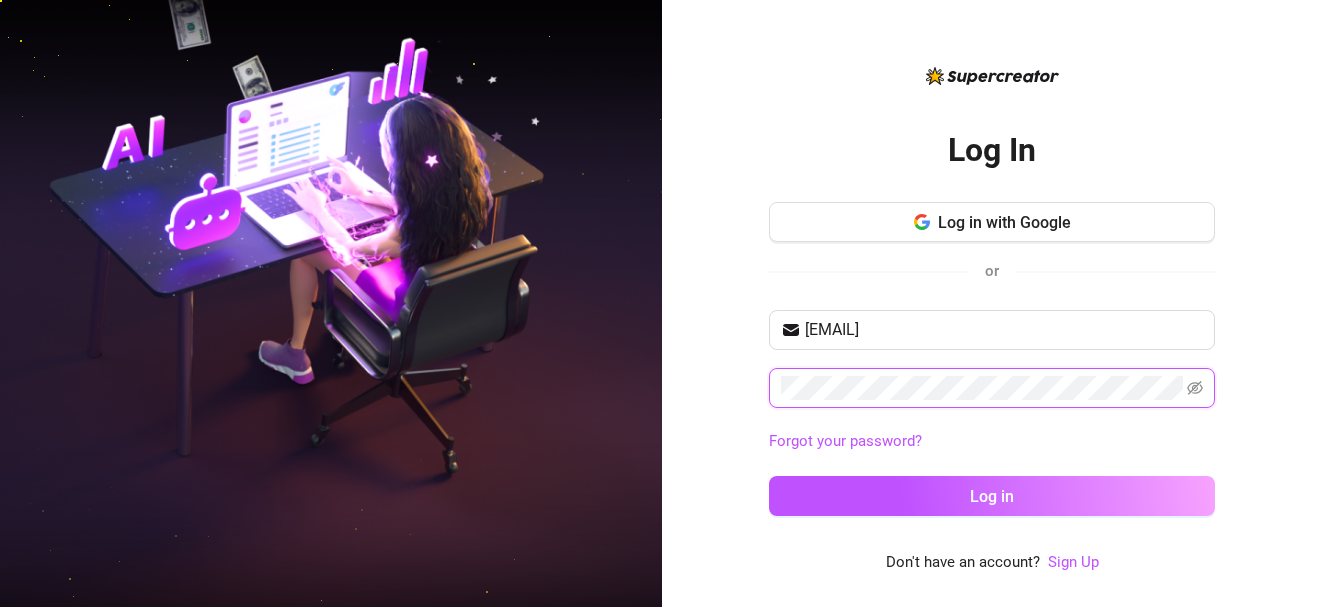 click on "Log in" at bounding box center (992, 496) 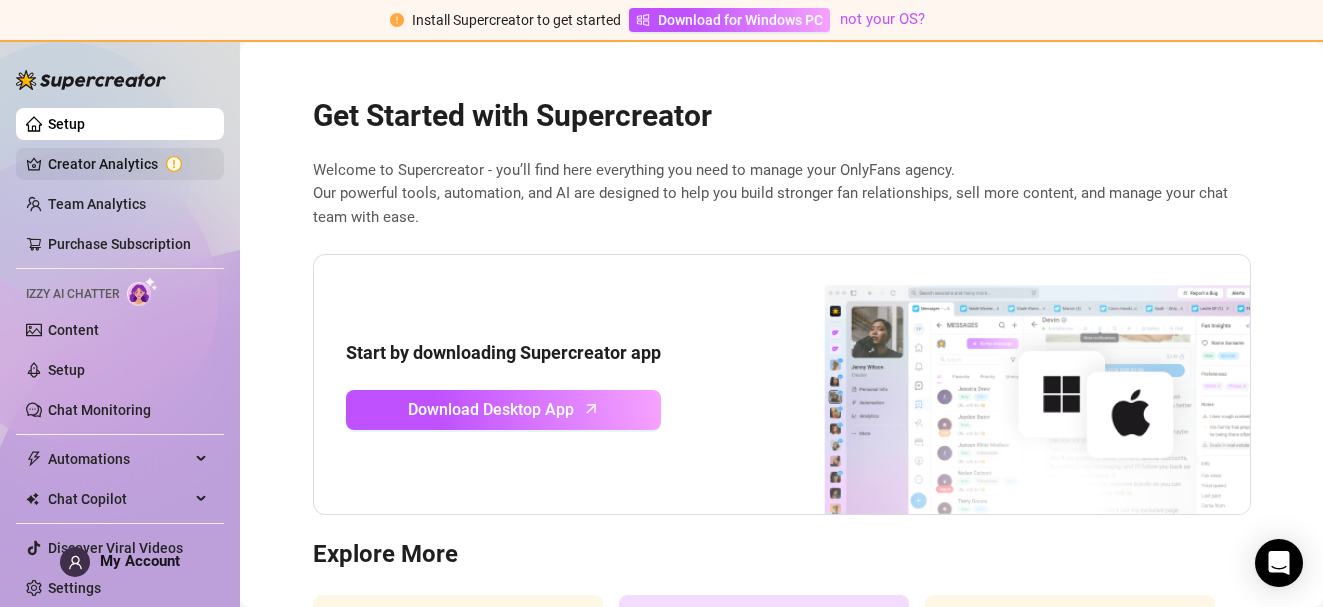 click on "Creator Analytics" at bounding box center (128, 164) 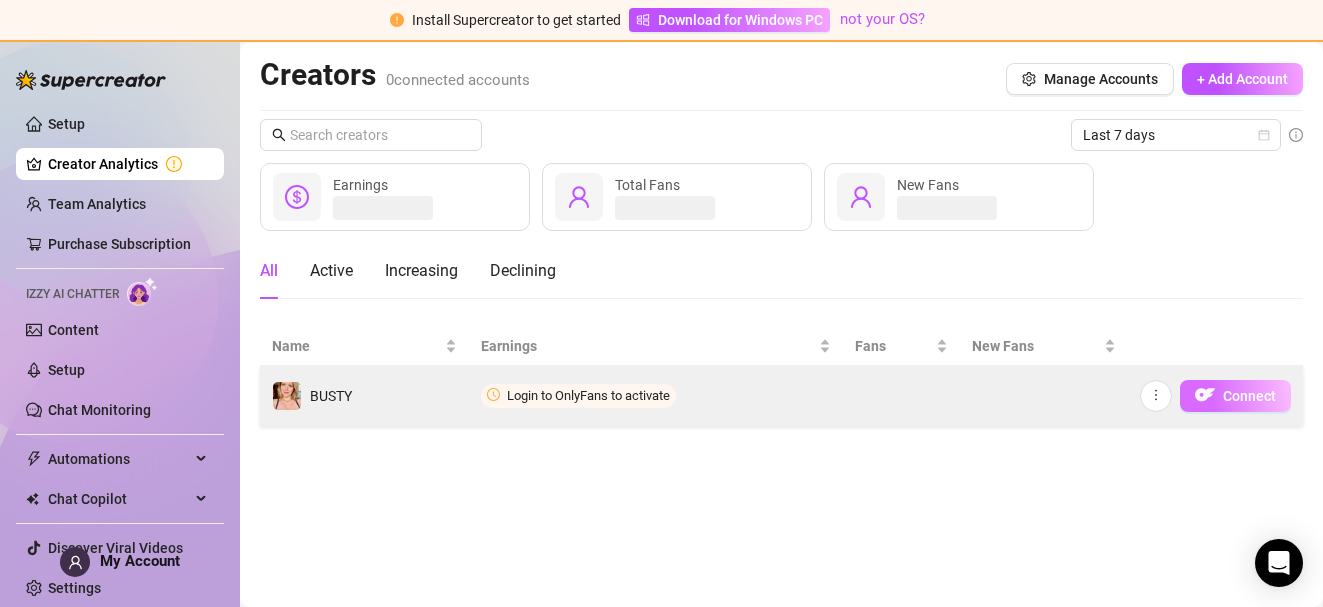 click on "Connect" at bounding box center (1249, 396) 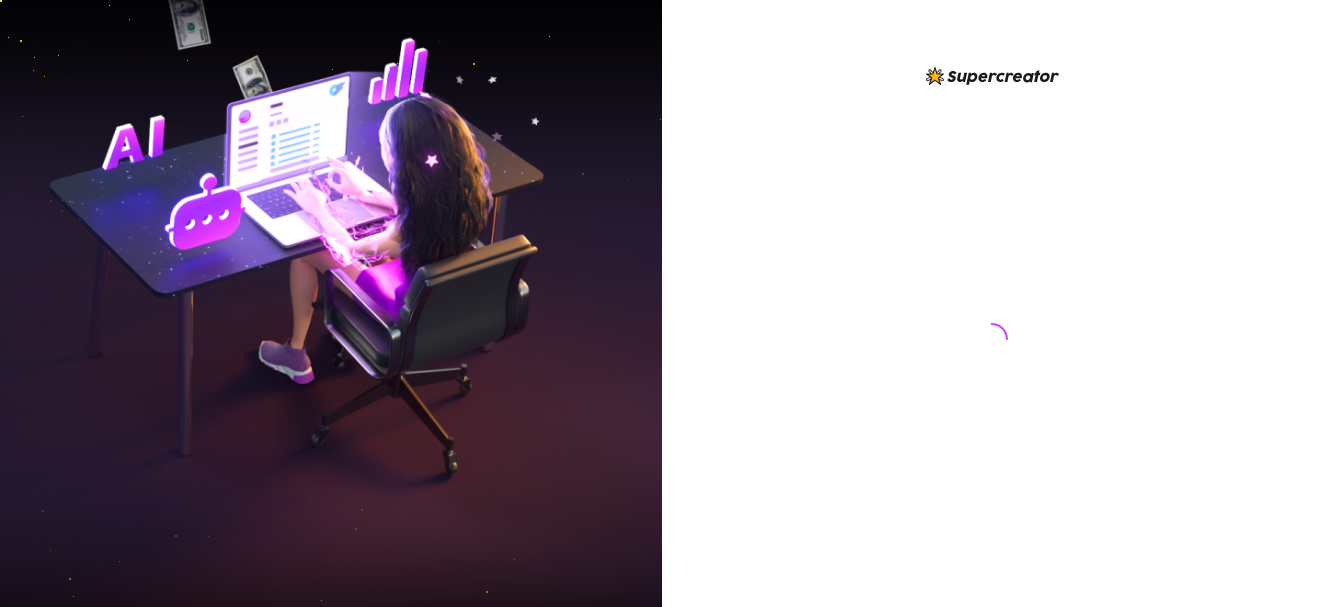 scroll, scrollTop: 0, scrollLeft: 0, axis: both 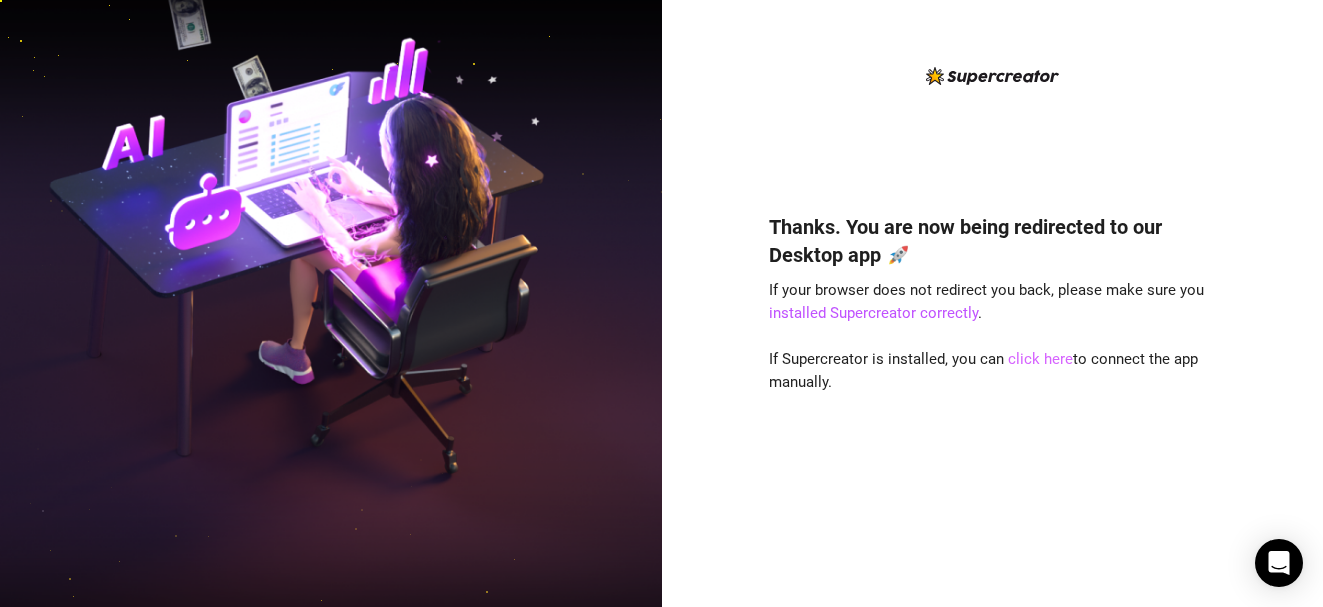 click on "click here" at bounding box center (1040, 359) 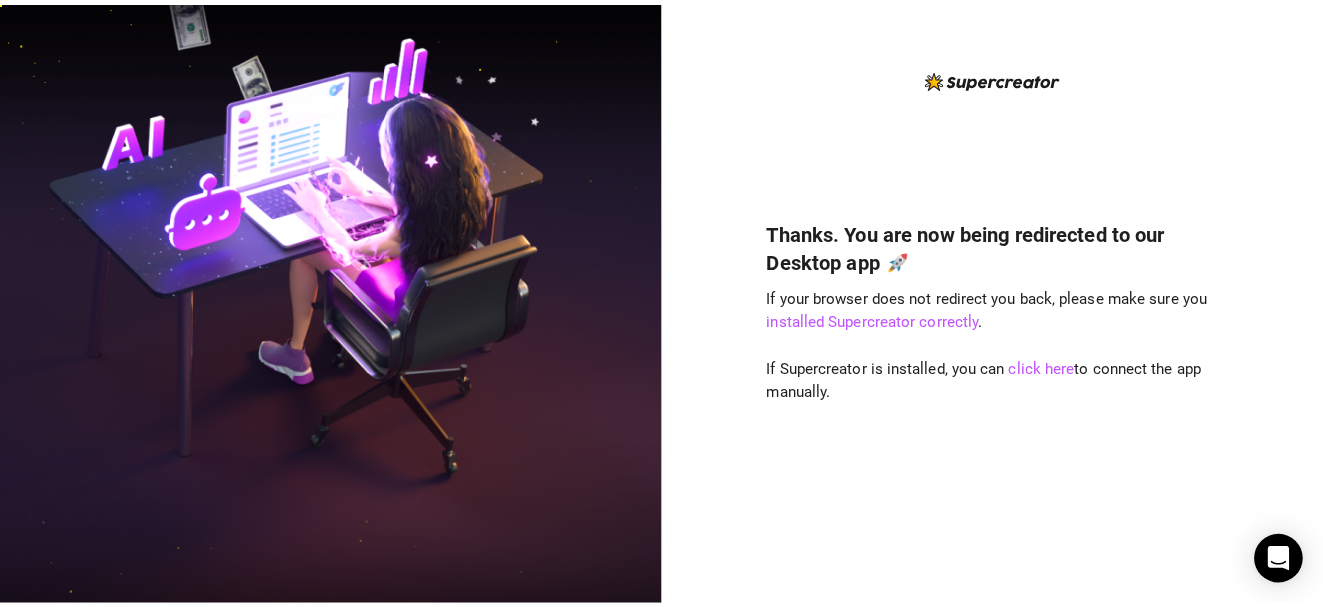scroll, scrollTop: 0, scrollLeft: 0, axis: both 